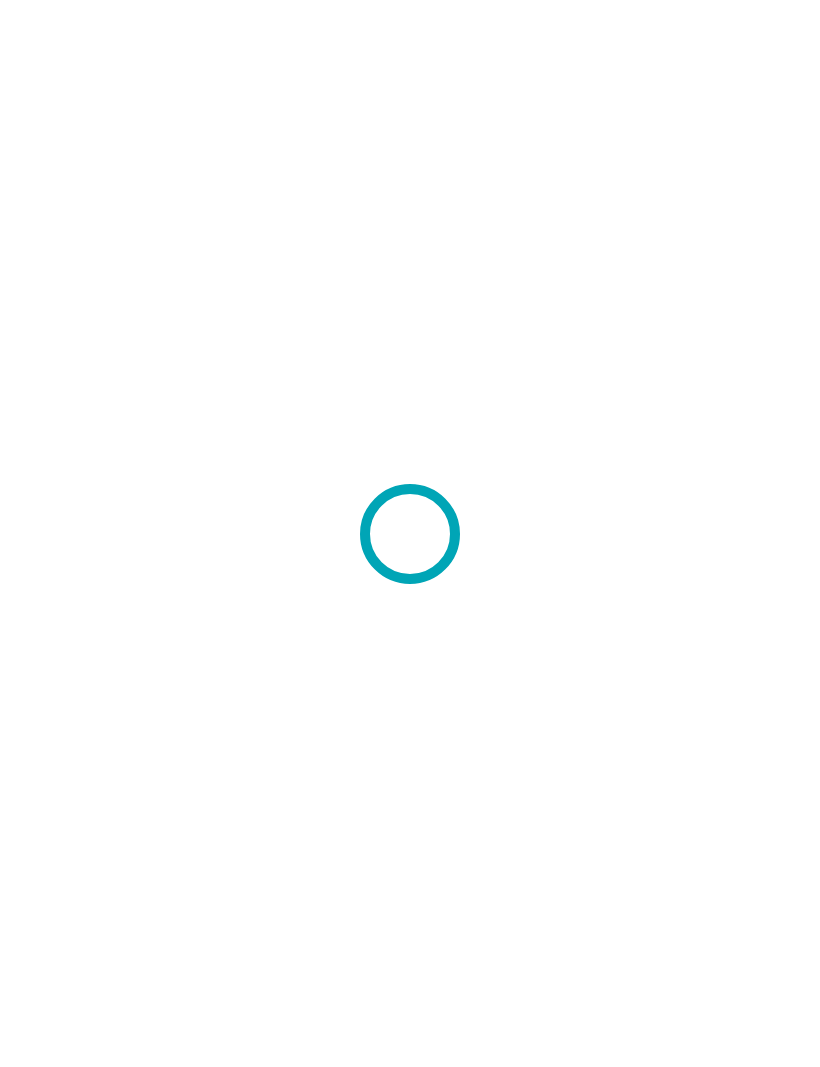 scroll, scrollTop: 0, scrollLeft: 0, axis: both 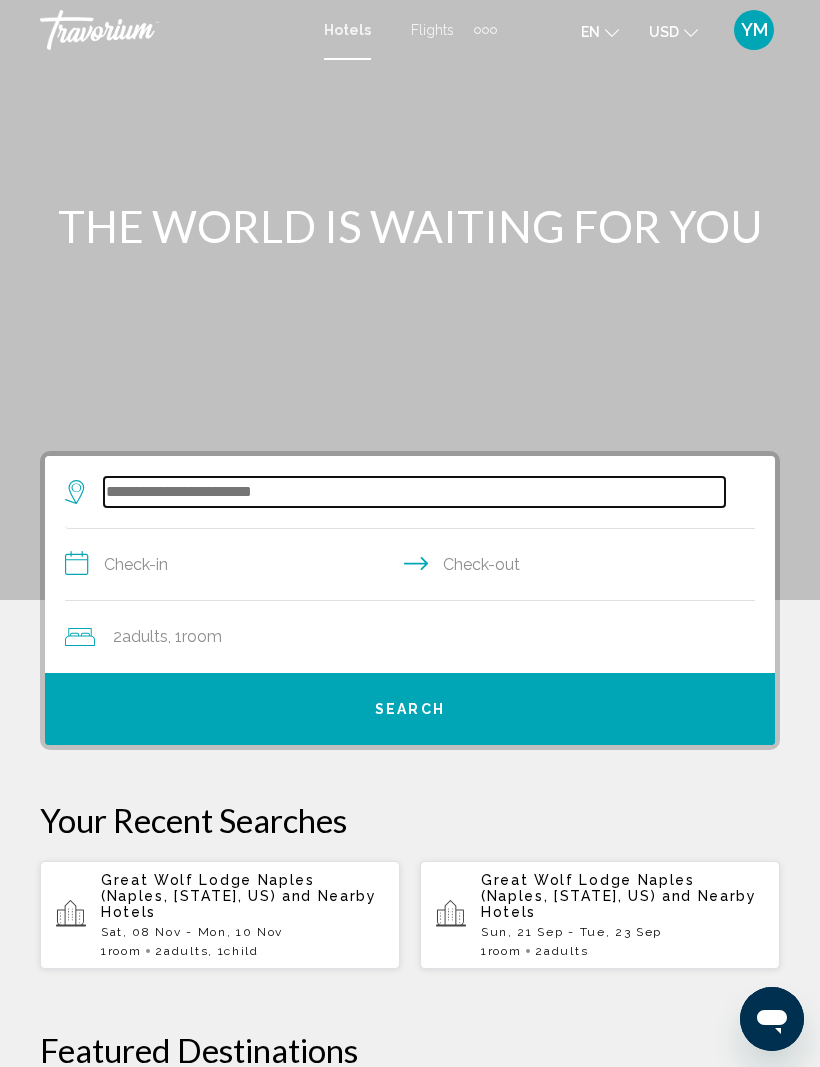 click at bounding box center [414, 492] 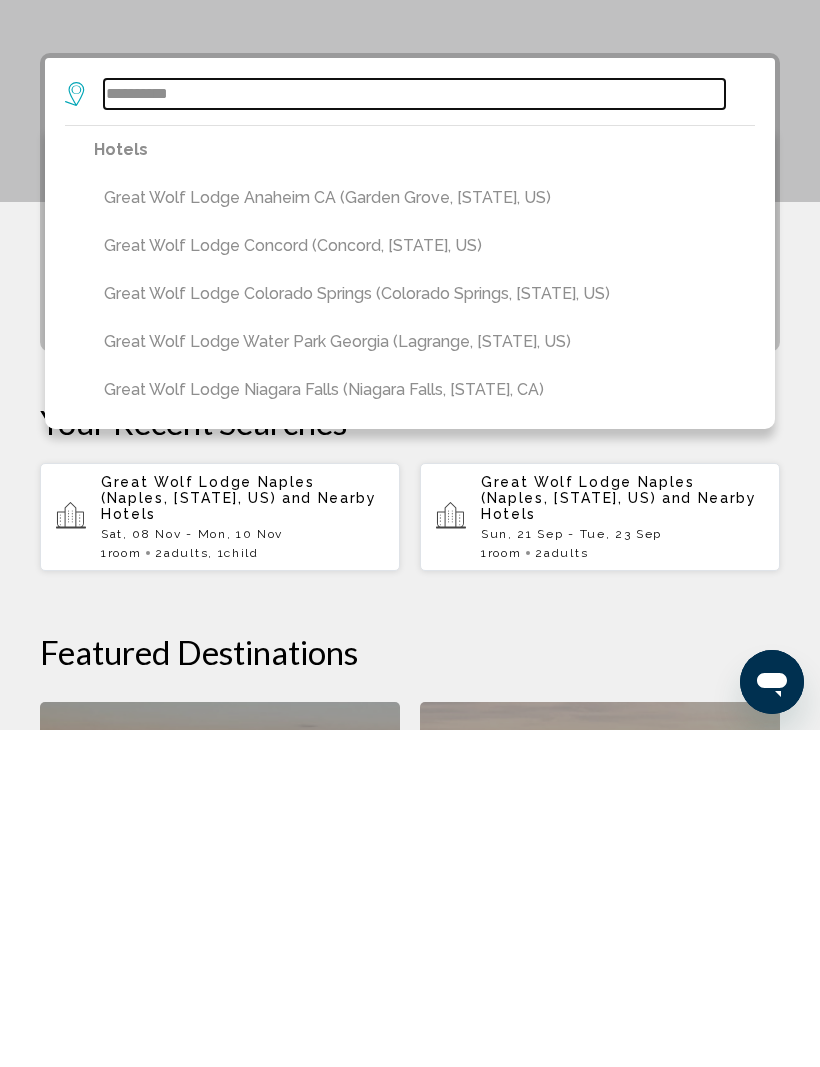 scroll, scrollTop: 61, scrollLeft: 0, axis: vertical 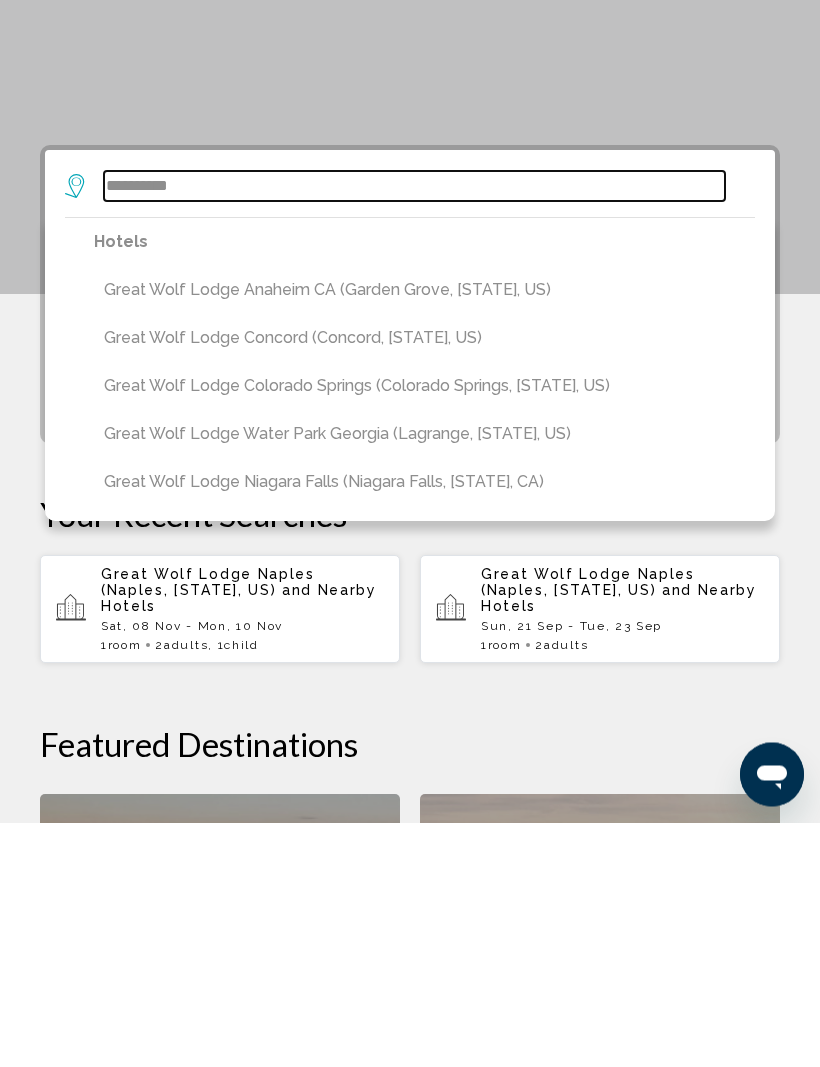 click on "**********" at bounding box center [414, 431] 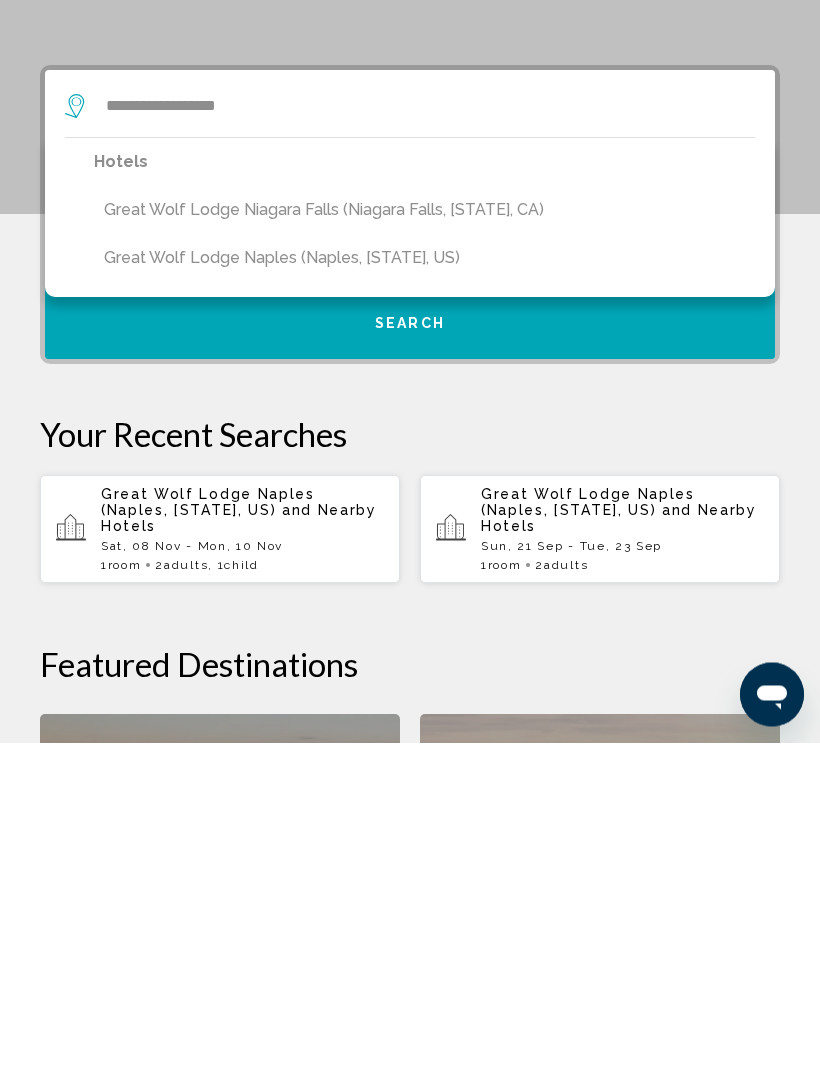 click on "Great Wolf Lodge Naples (Naples, [STATE], US)" at bounding box center [424, 583] 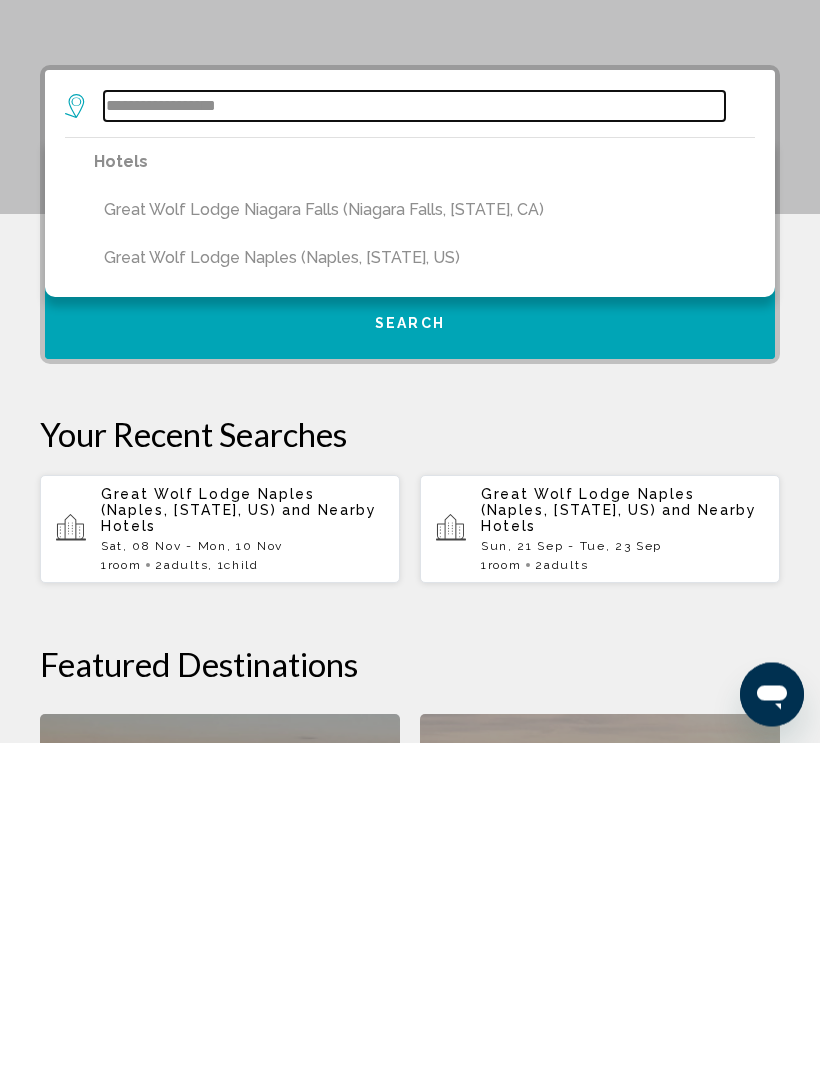 type on "**********" 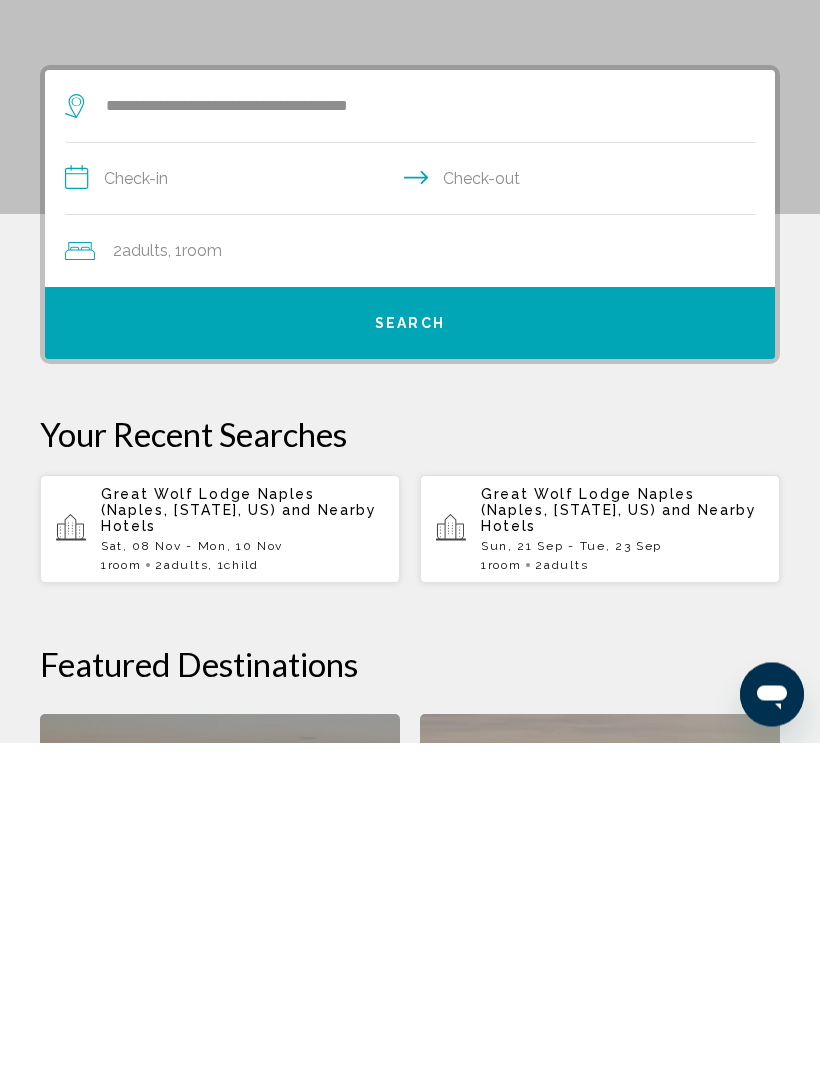 click on "**********" at bounding box center (414, 506) 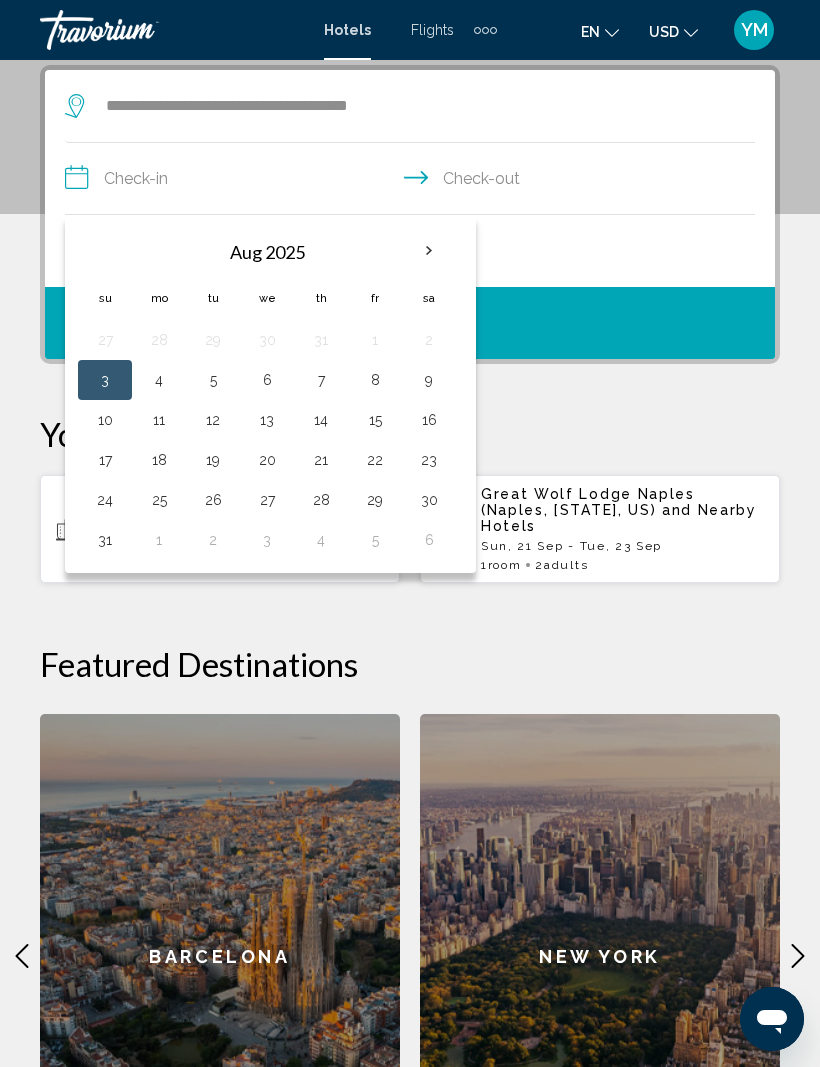 click at bounding box center (429, 251) 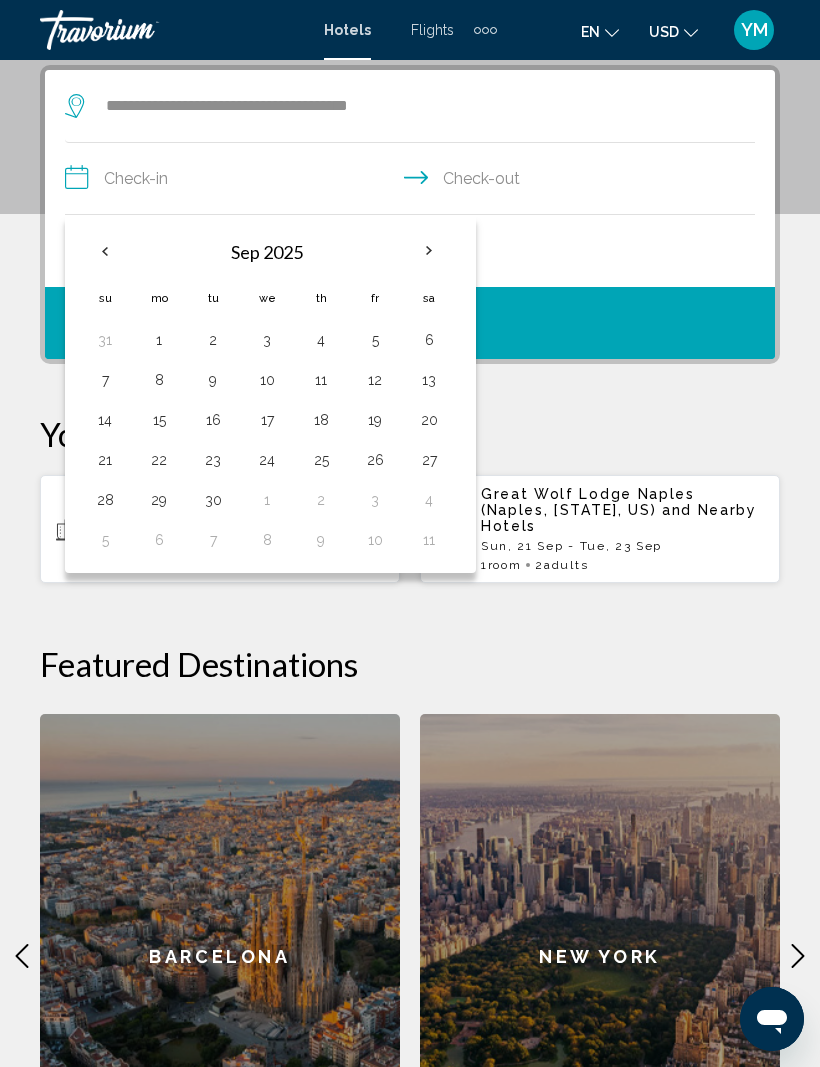 click at bounding box center (429, 251) 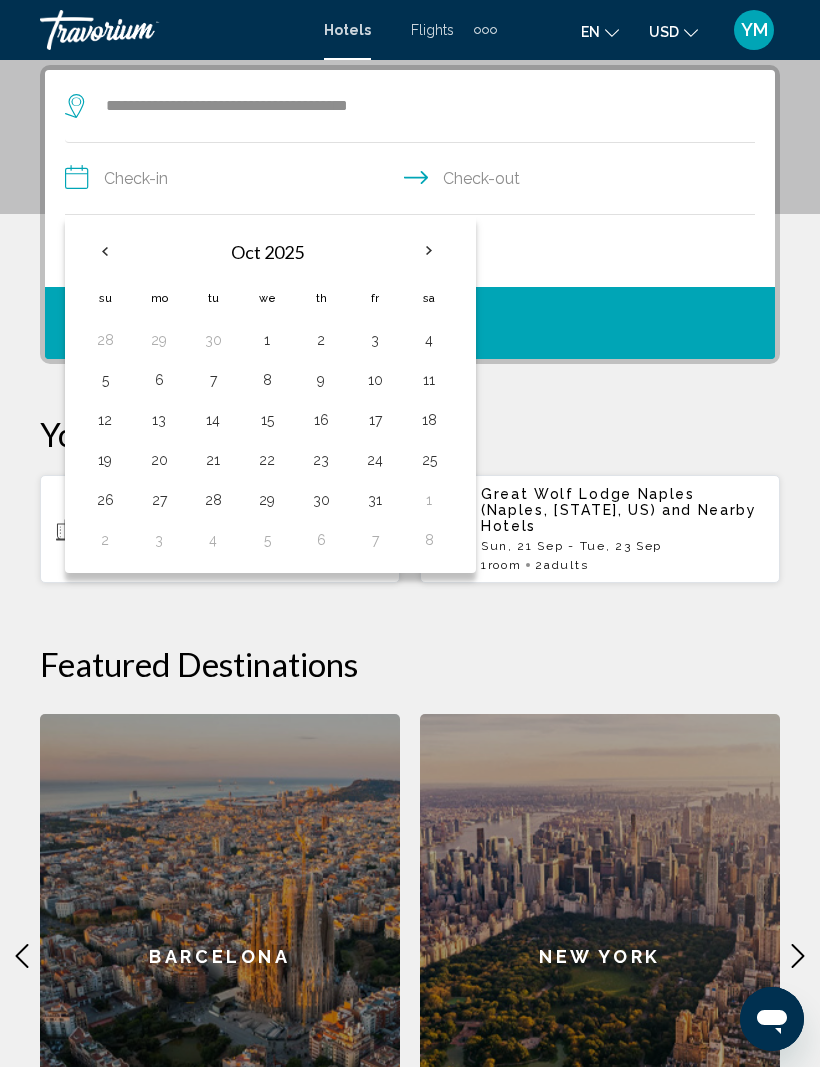 click at bounding box center (429, 251) 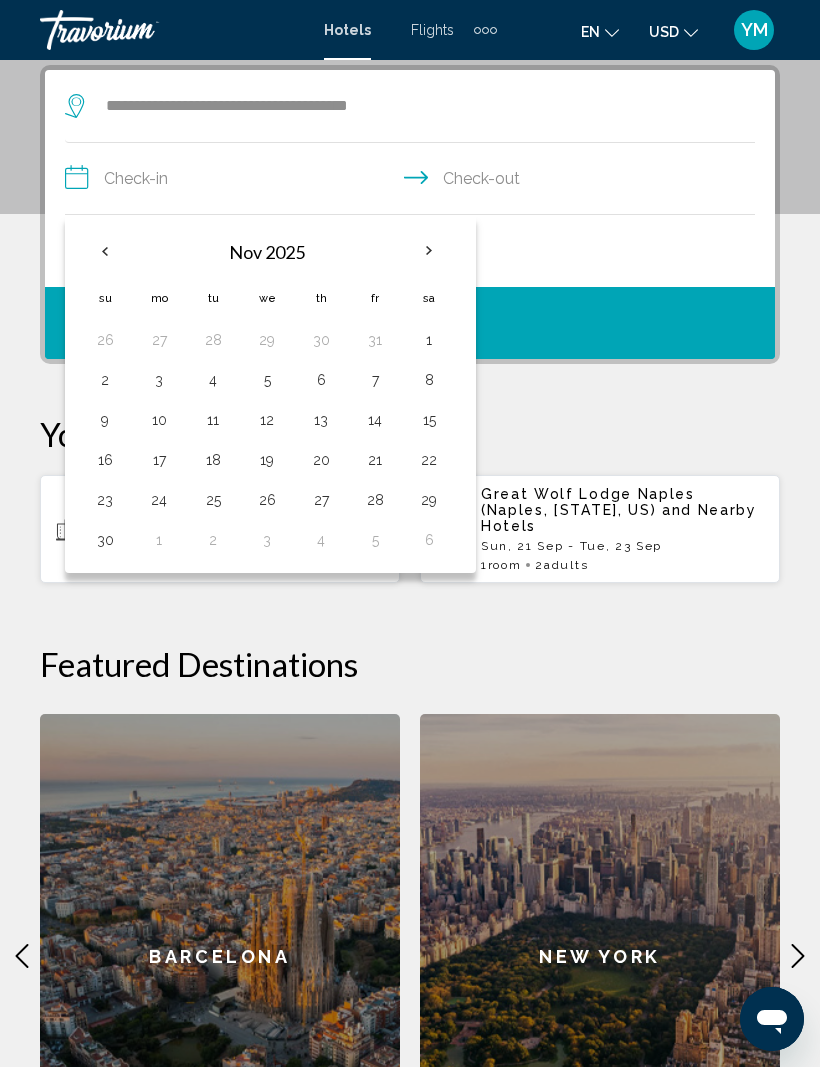 click on "7" at bounding box center [375, 380] 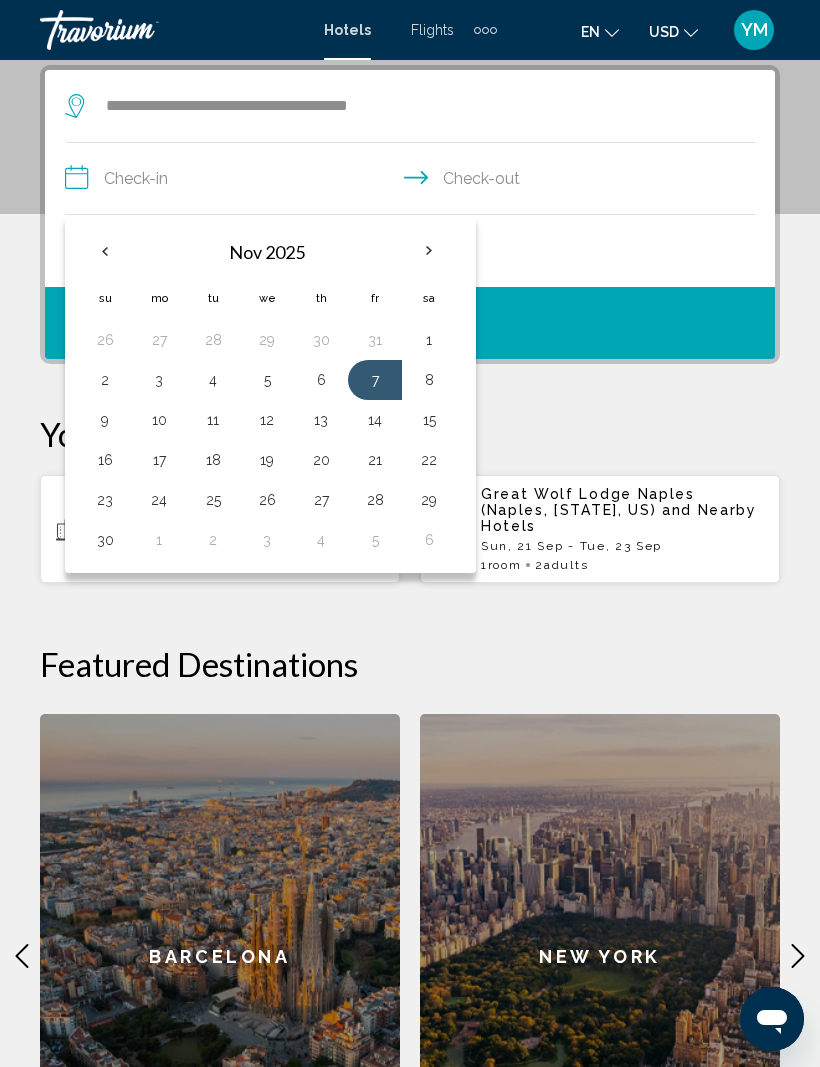 click on "8" at bounding box center (429, 380) 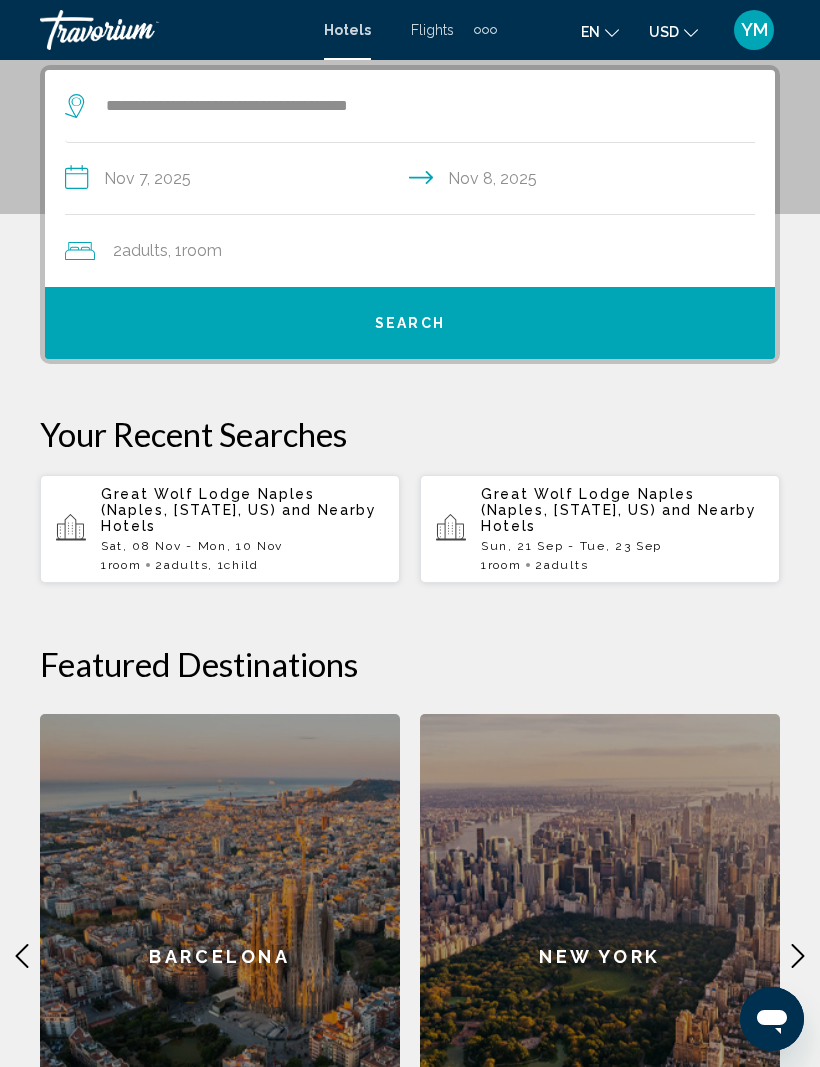 click on "**********" at bounding box center [414, 181] 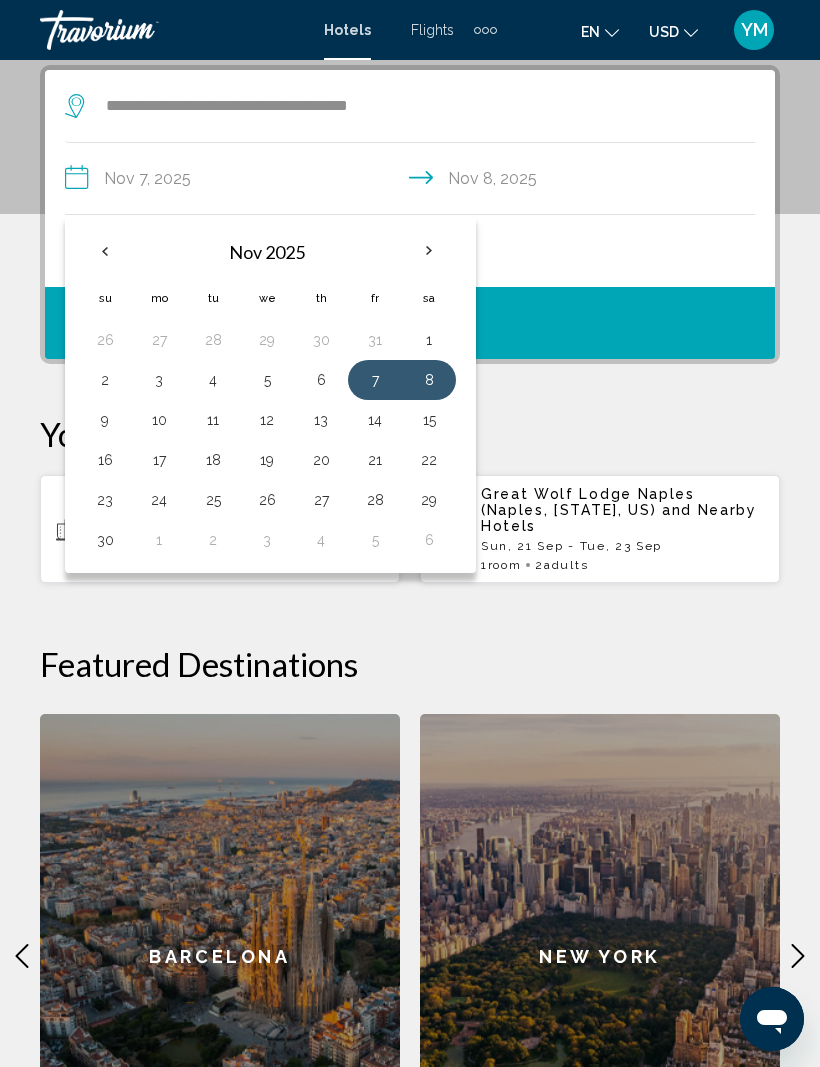 click on "**********" at bounding box center (414, 181) 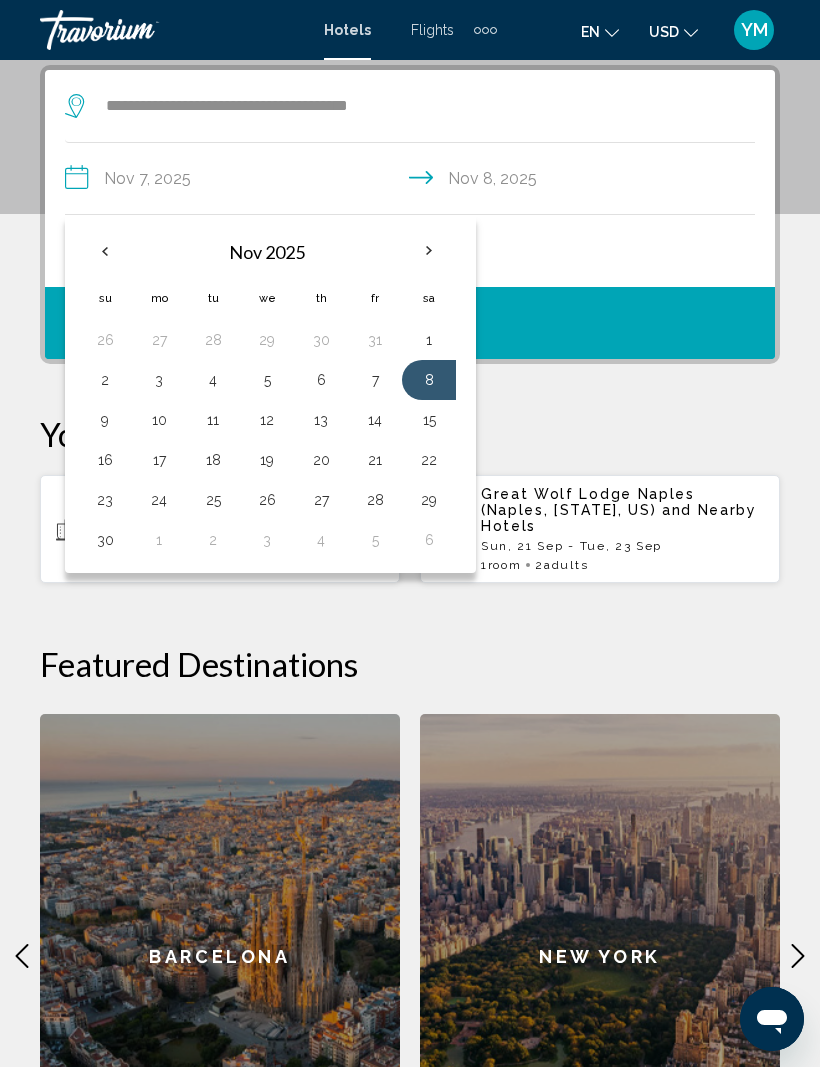 click on "**********" at bounding box center (414, 181) 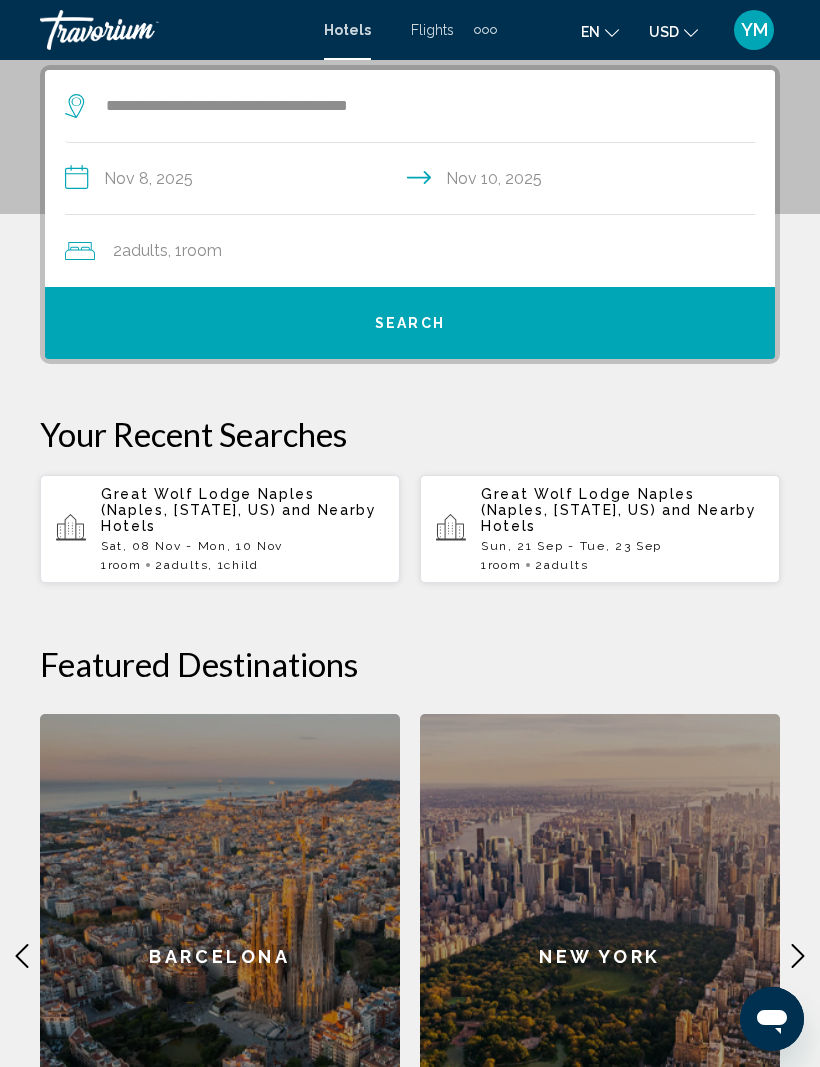 click on "2  Adult Adults , 1  Room rooms" 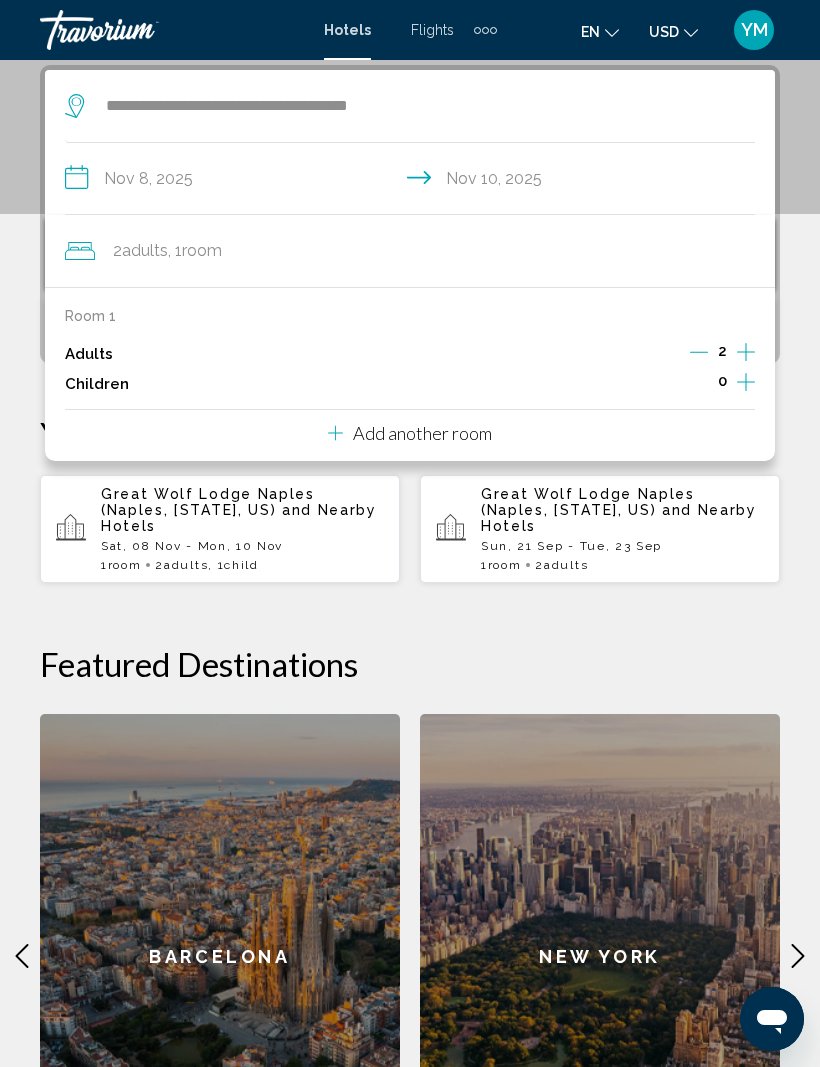 click at bounding box center [746, 384] 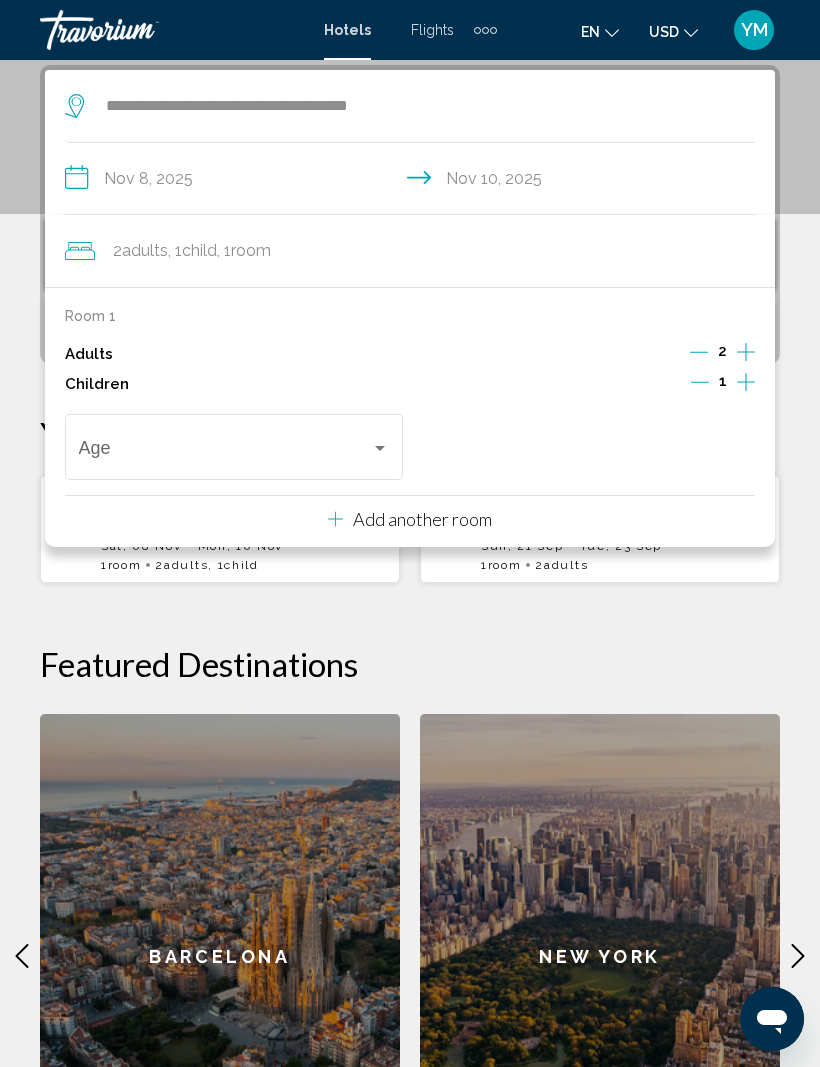 click on "Age" at bounding box center (234, 444) 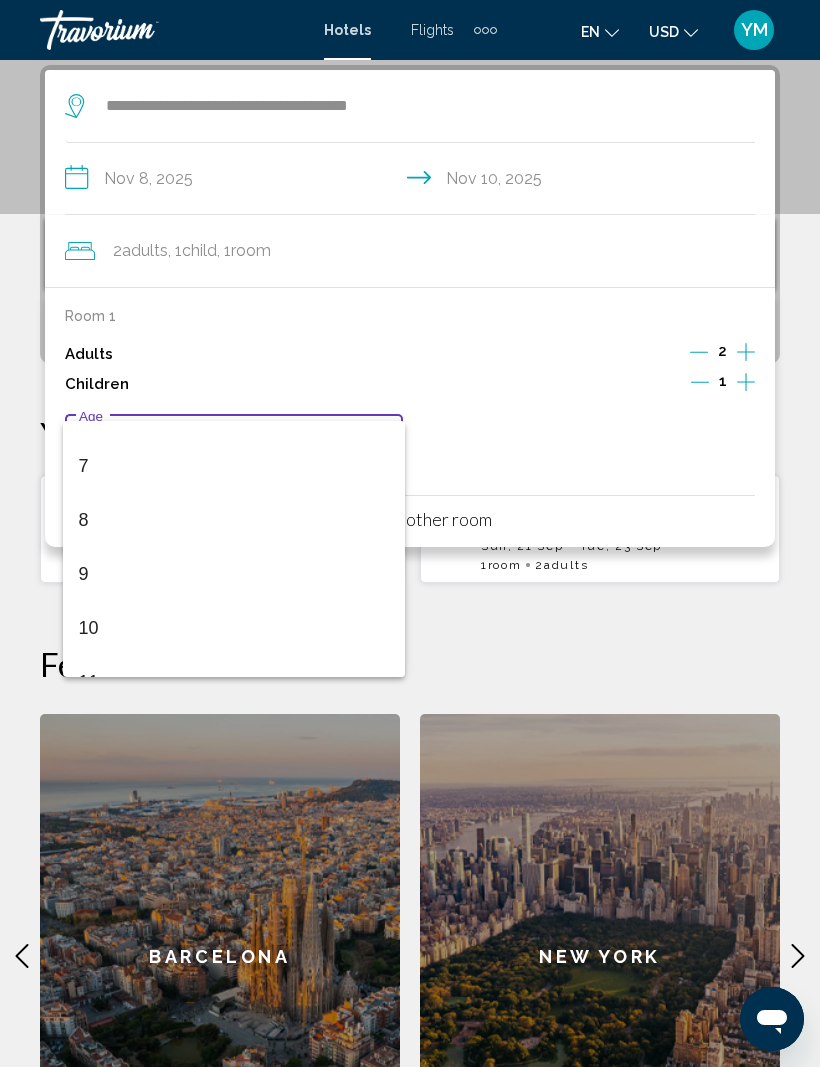 scroll, scrollTop: 369, scrollLeft: 0, axis: vertical 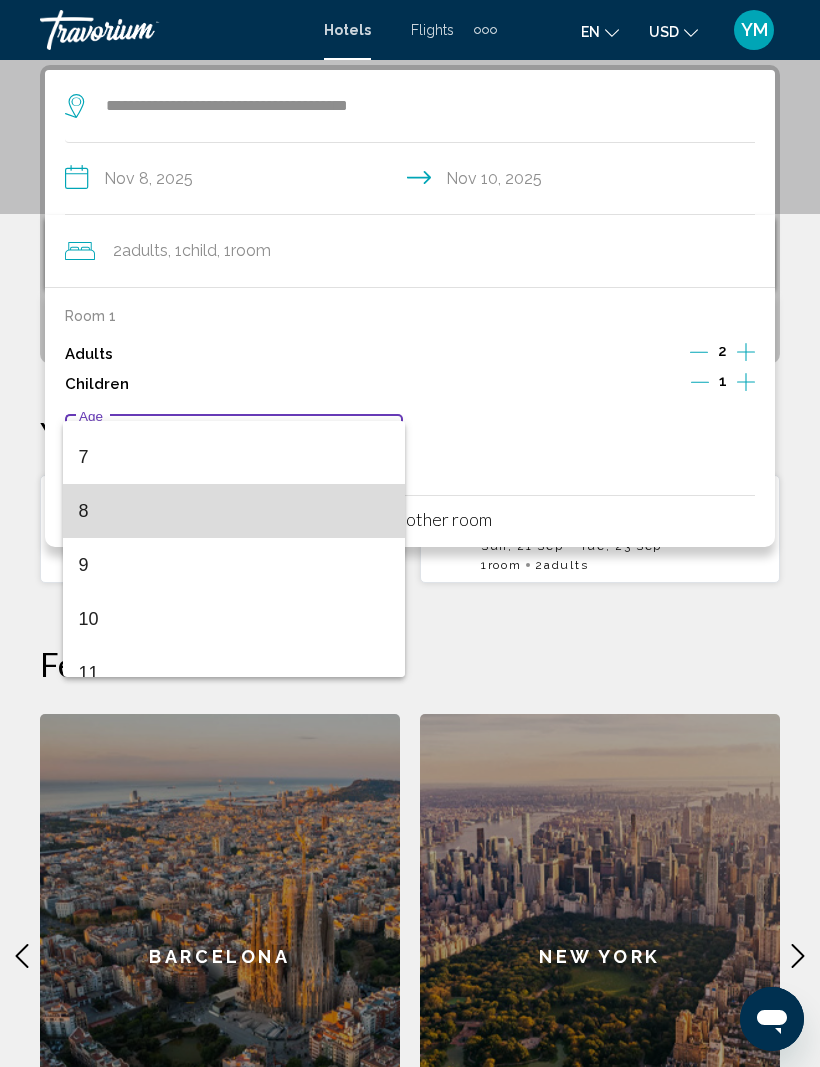 click on "8" at bounding box center [234, 511] 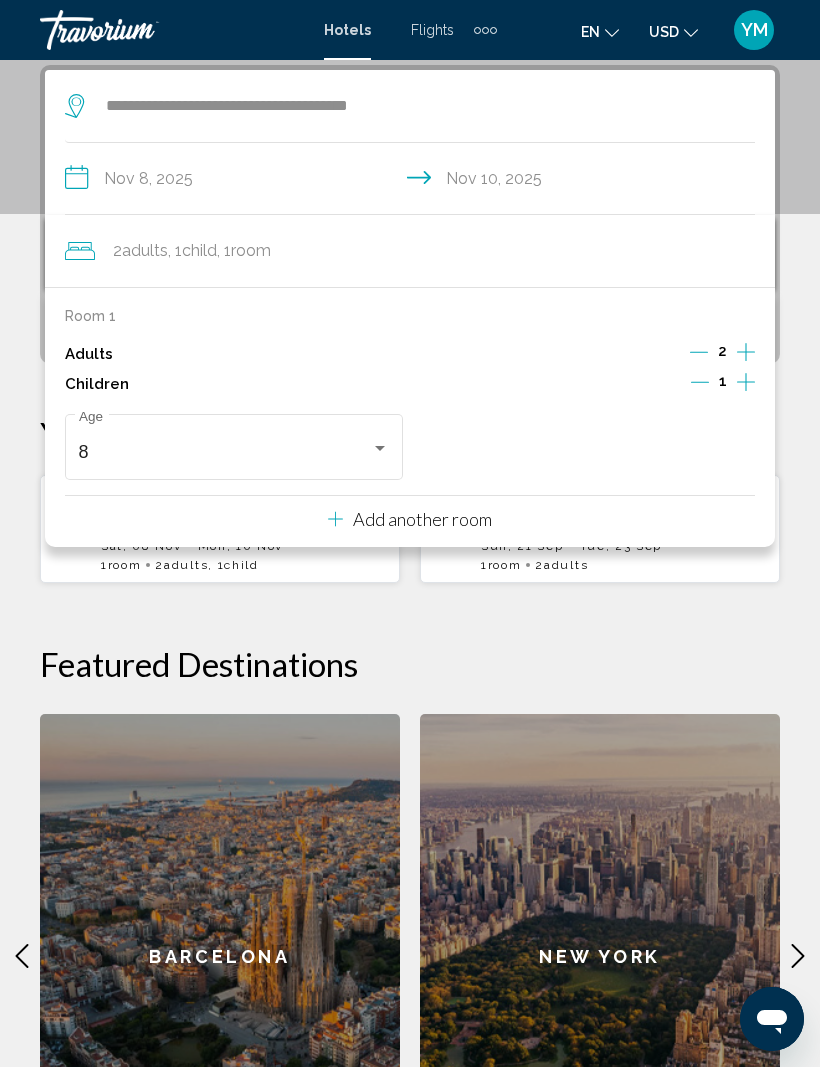click on "Add another room" at bounding box center [422, 519] 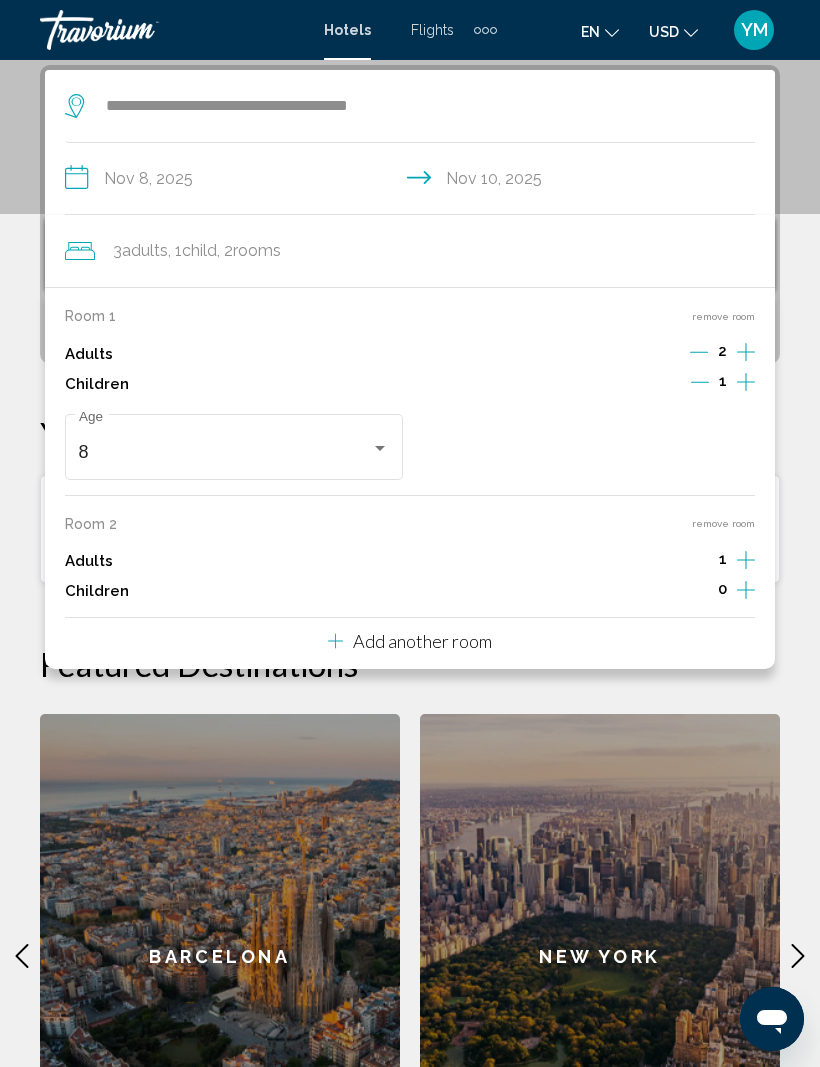 click on "Room 1  remove room  Adults
2
Children
1
8 Age Room 2  remove room  Adults
1
Children
0
Add another room" at bounding box center (410, 478) 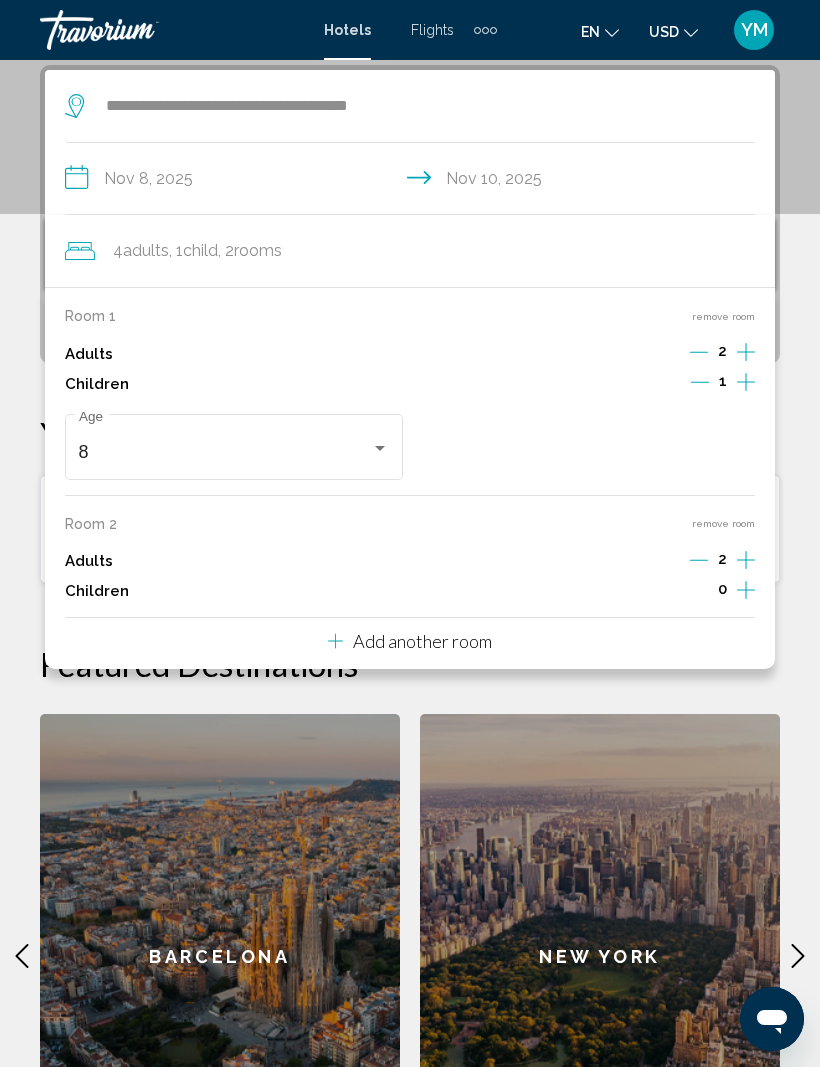 click on "New York" 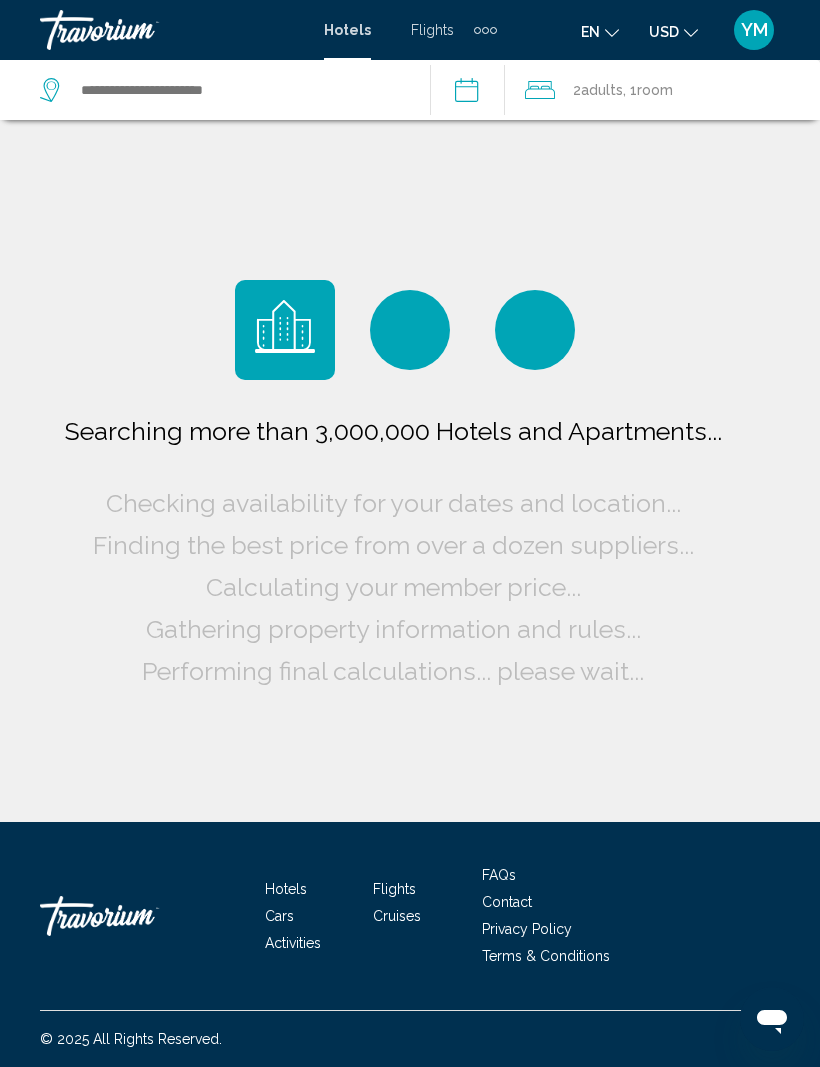 scroll, scrollTop: 0, scrollLeft: 0, axis: both 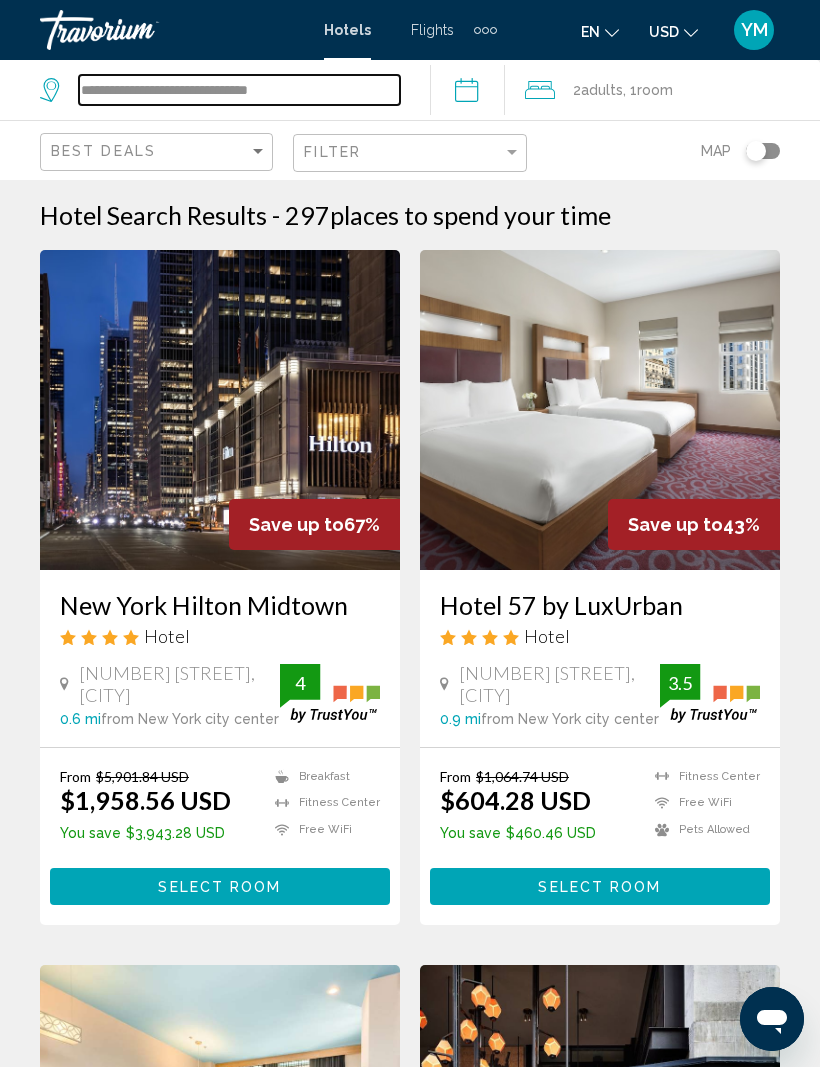 click on "**********" at bounding box center [239, 90] 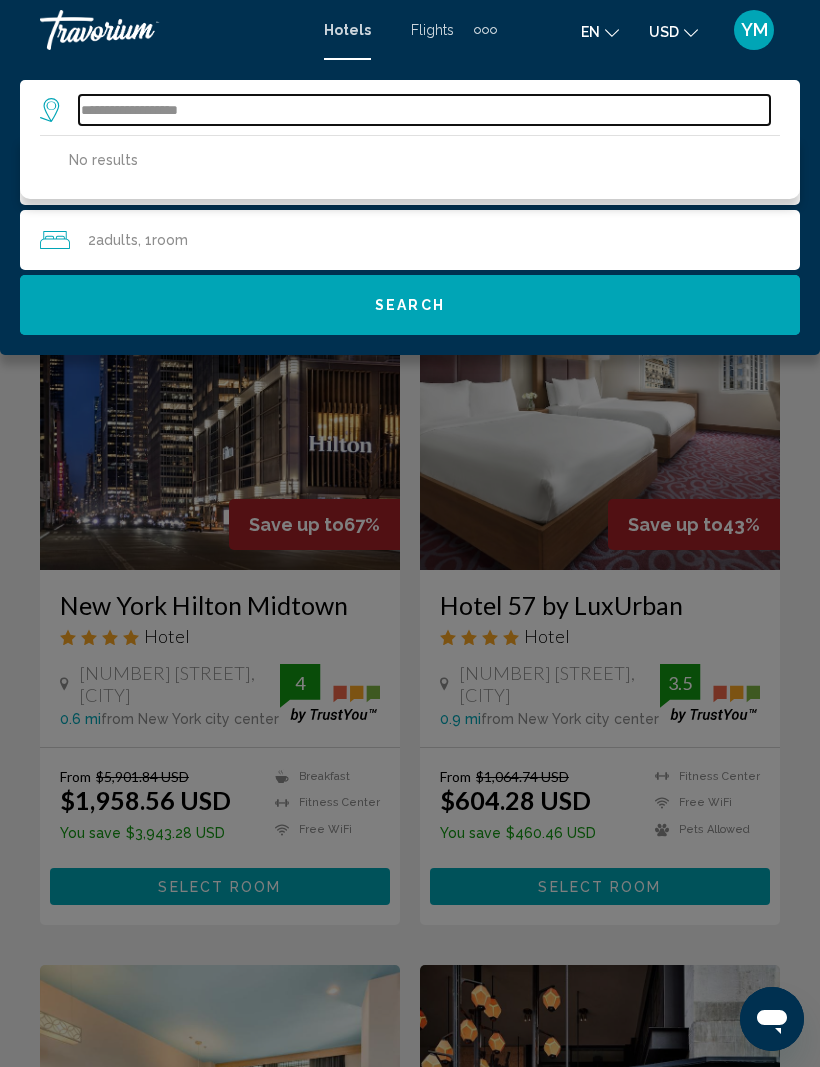 type on "*********" 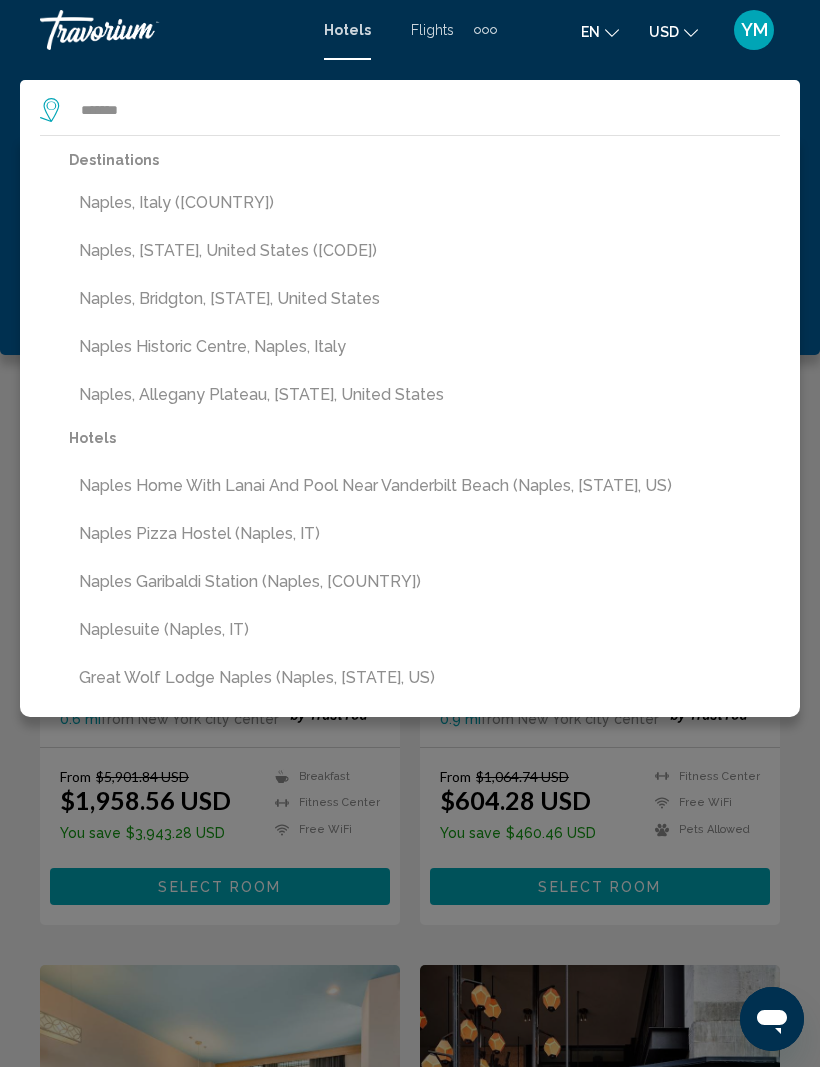 click on "Naples, [STATE], United States ([CODE])" at bounding box center (424, 251) 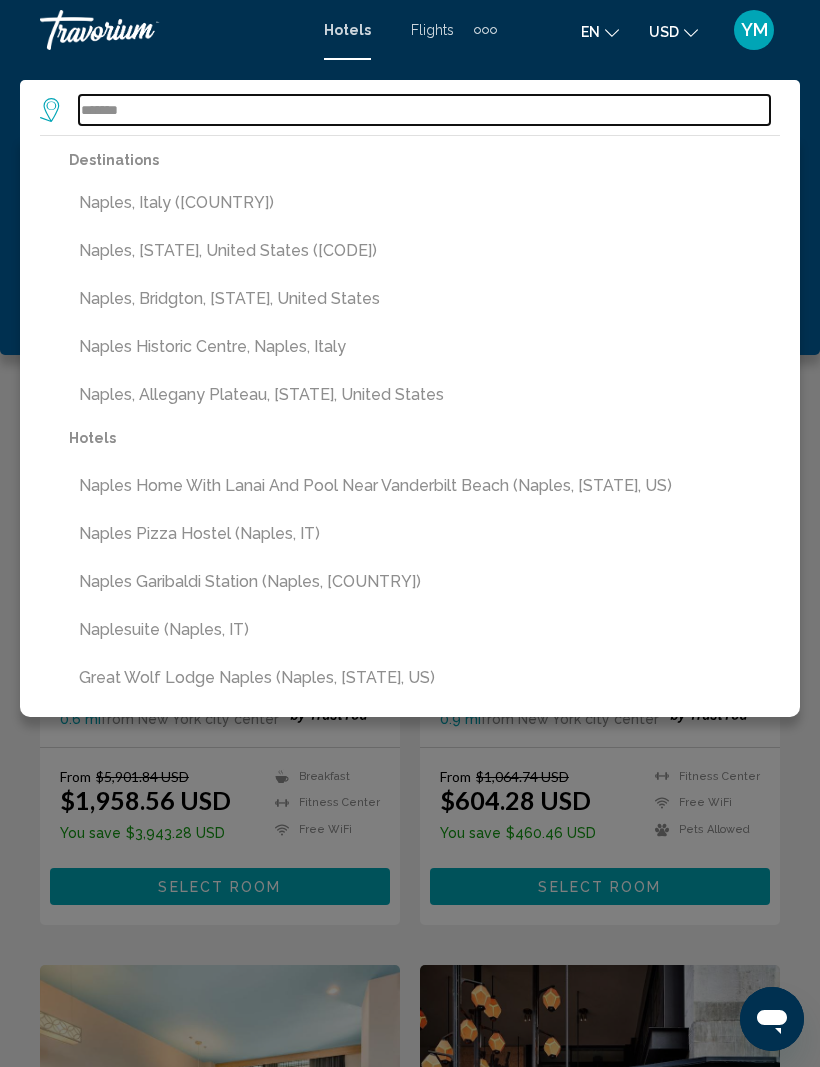 type on "**********" 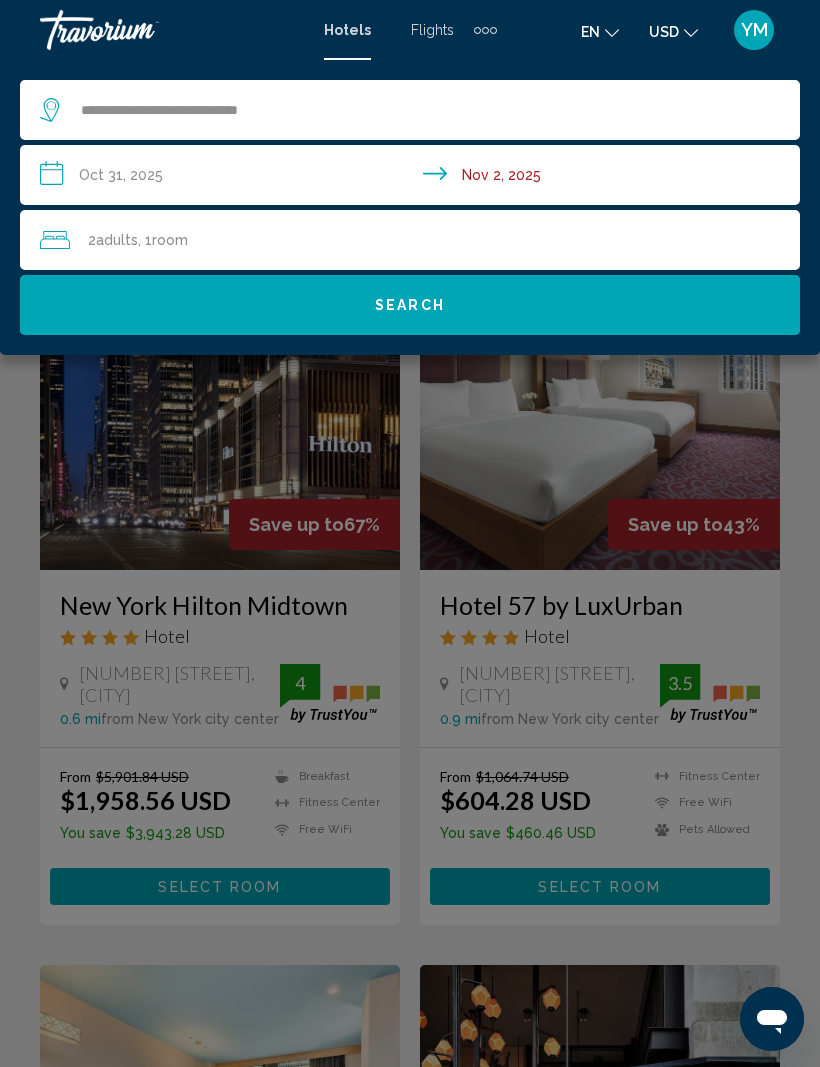 click on "Search" 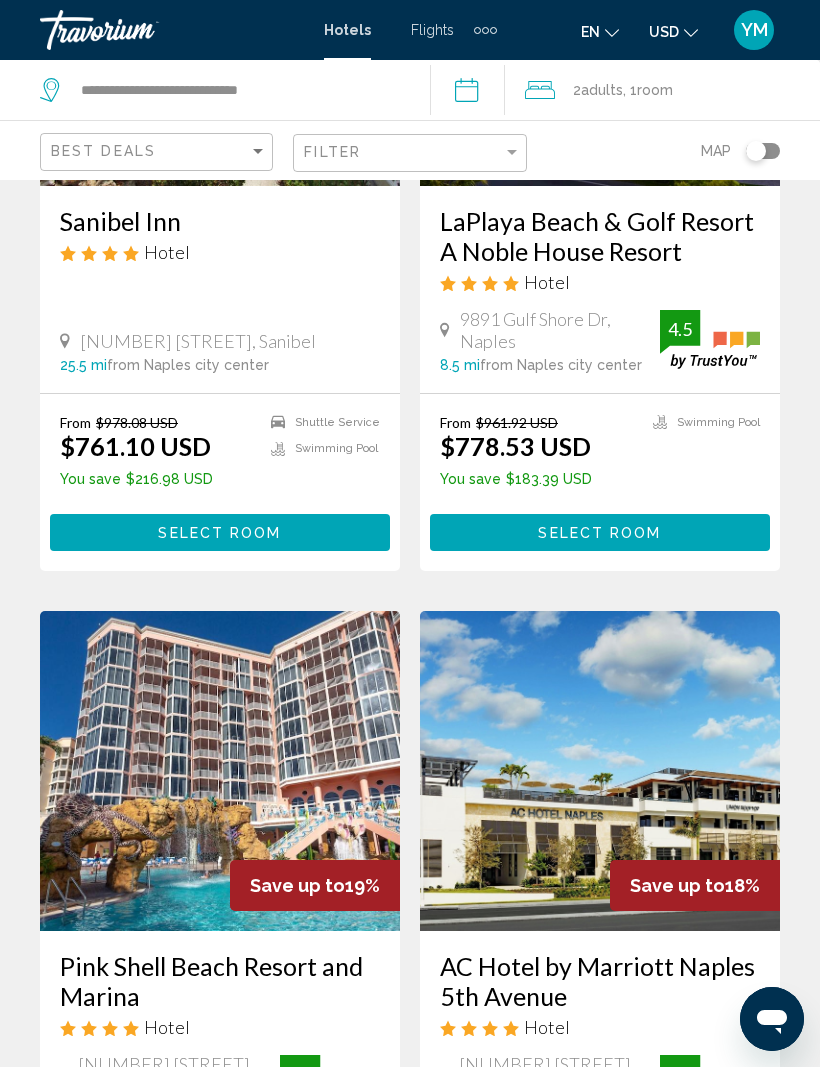 scroll, scrollTop: 0, scrollLeft: 0, axis: both 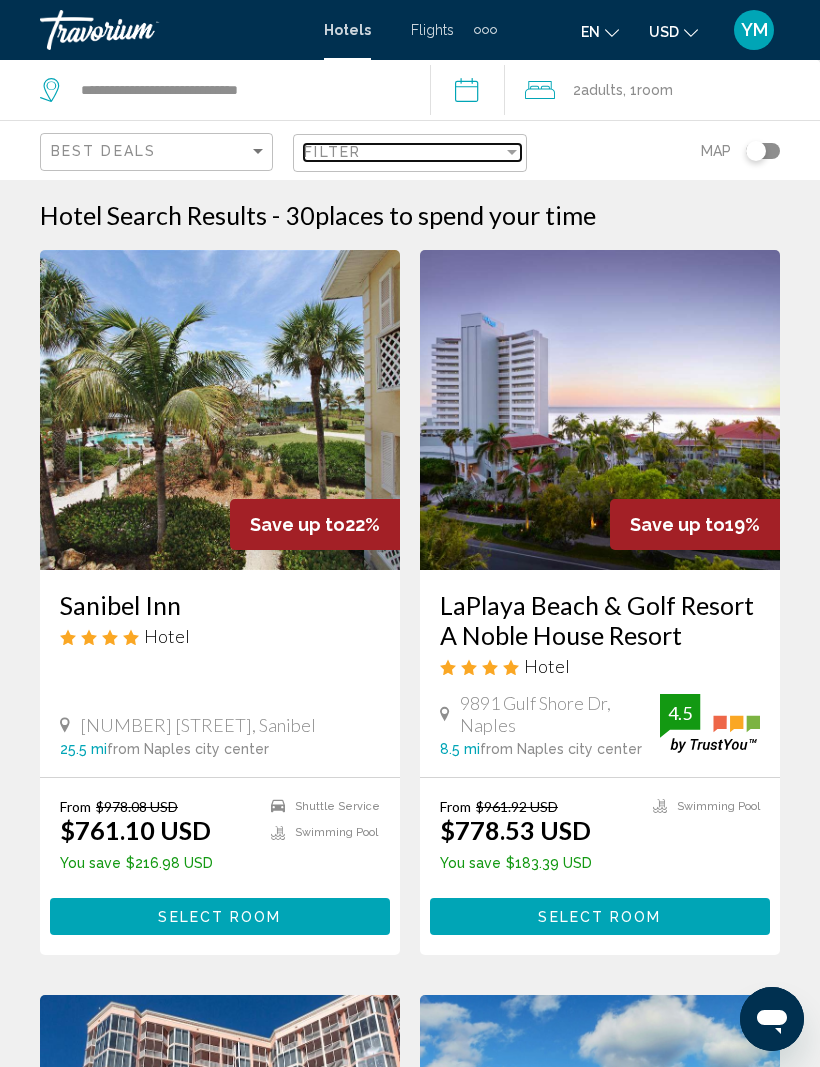 click at bounding box center (512, 152) 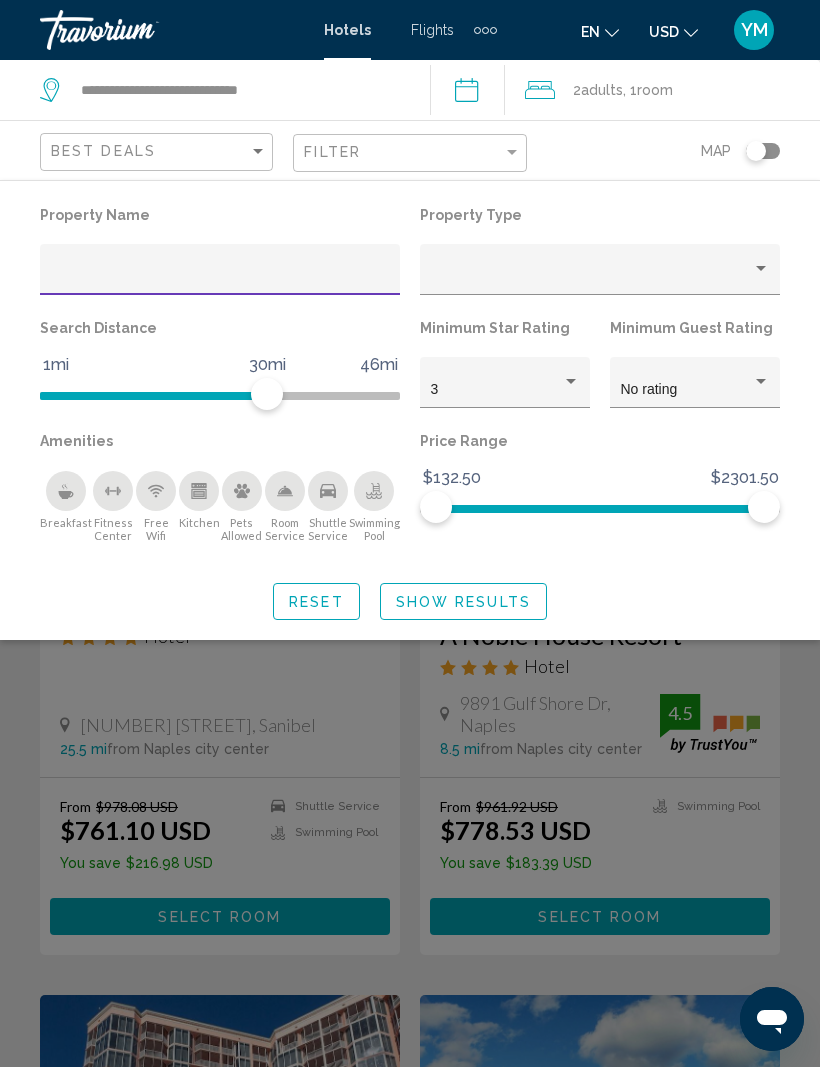 click at bounding box center (220, 277) 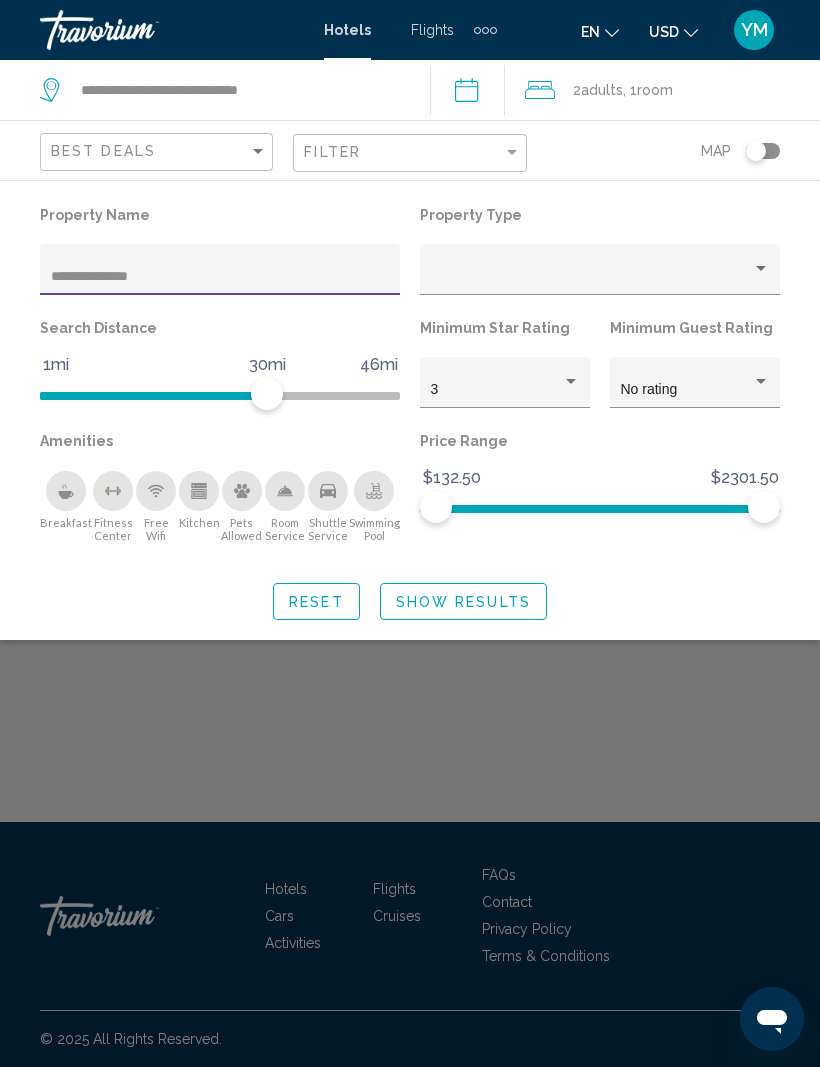 type on "**********" 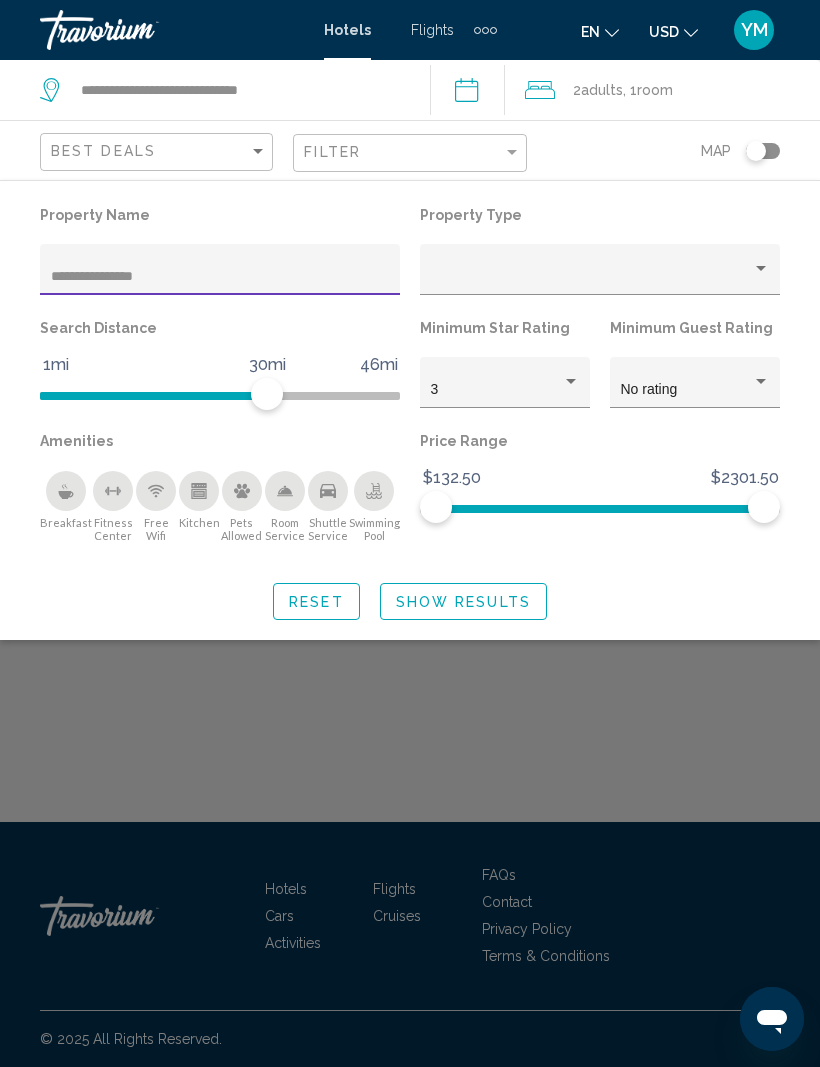 click on "Show Results" 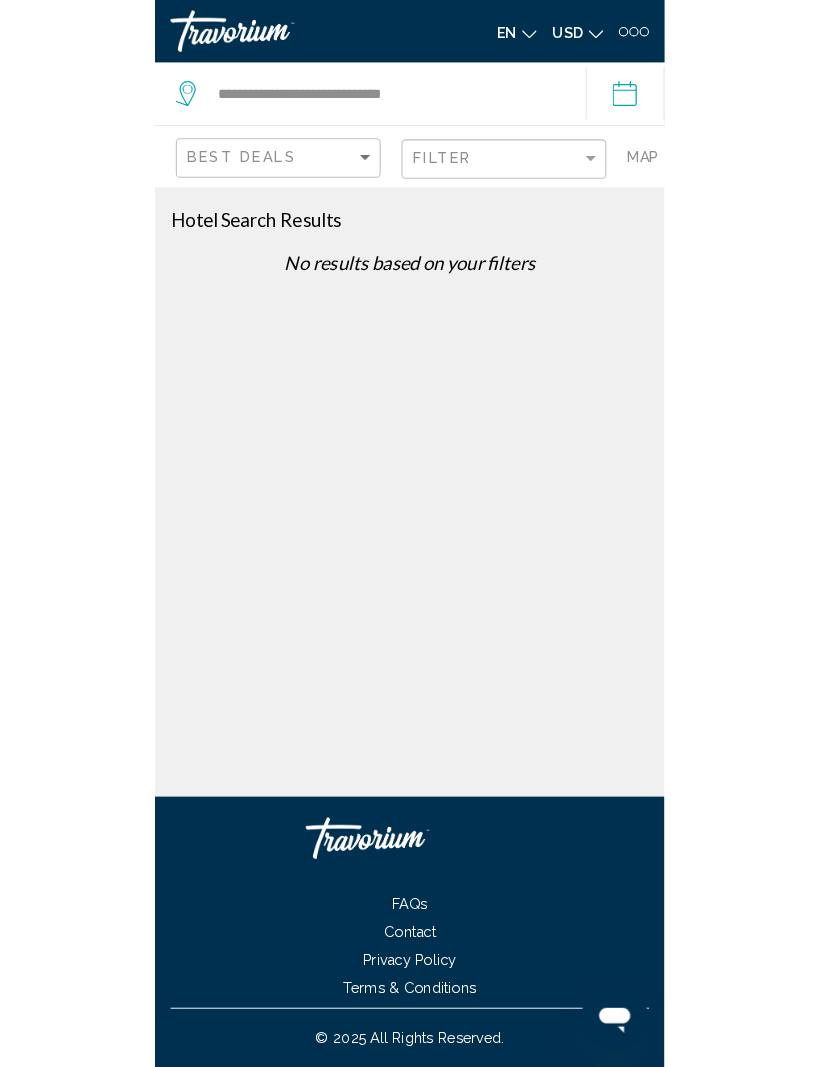 scroll, scrollTop: 59, scrollLeft: 0, axis: vertical 